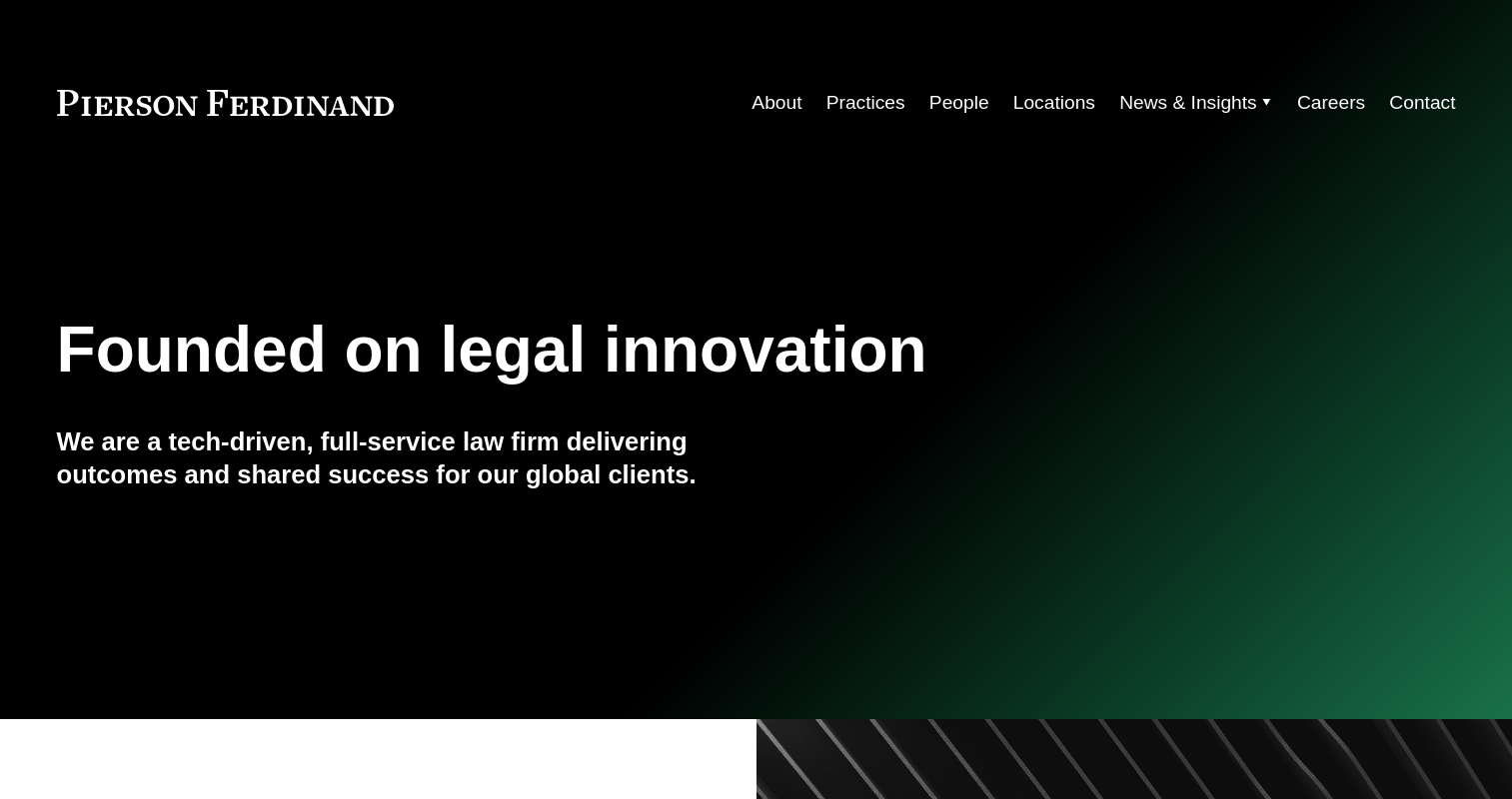 scroll, scrollTop: 0, scrollLeft: 0, axis: both 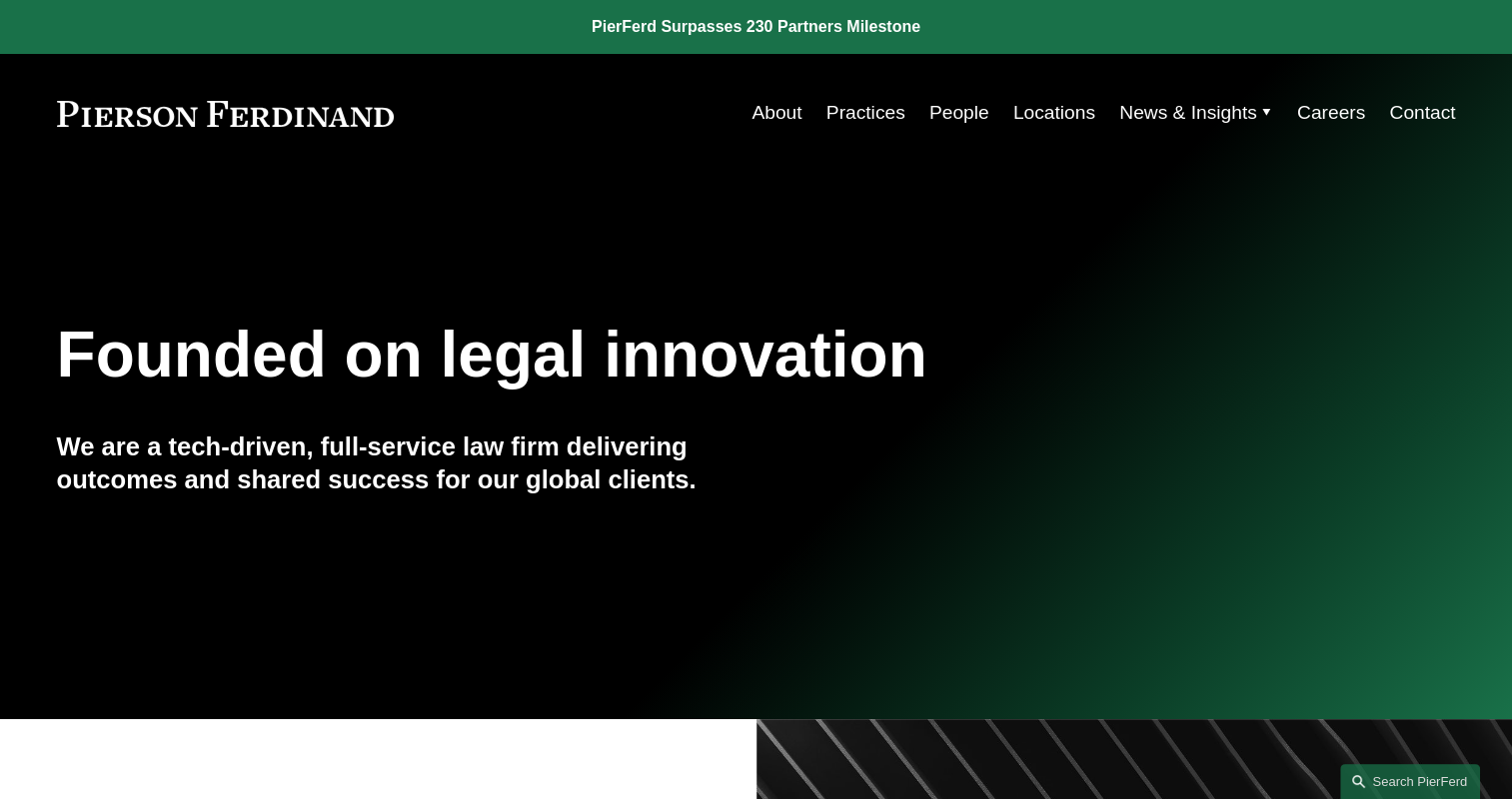 click on "Locations" at bounding box center (1054, 113) 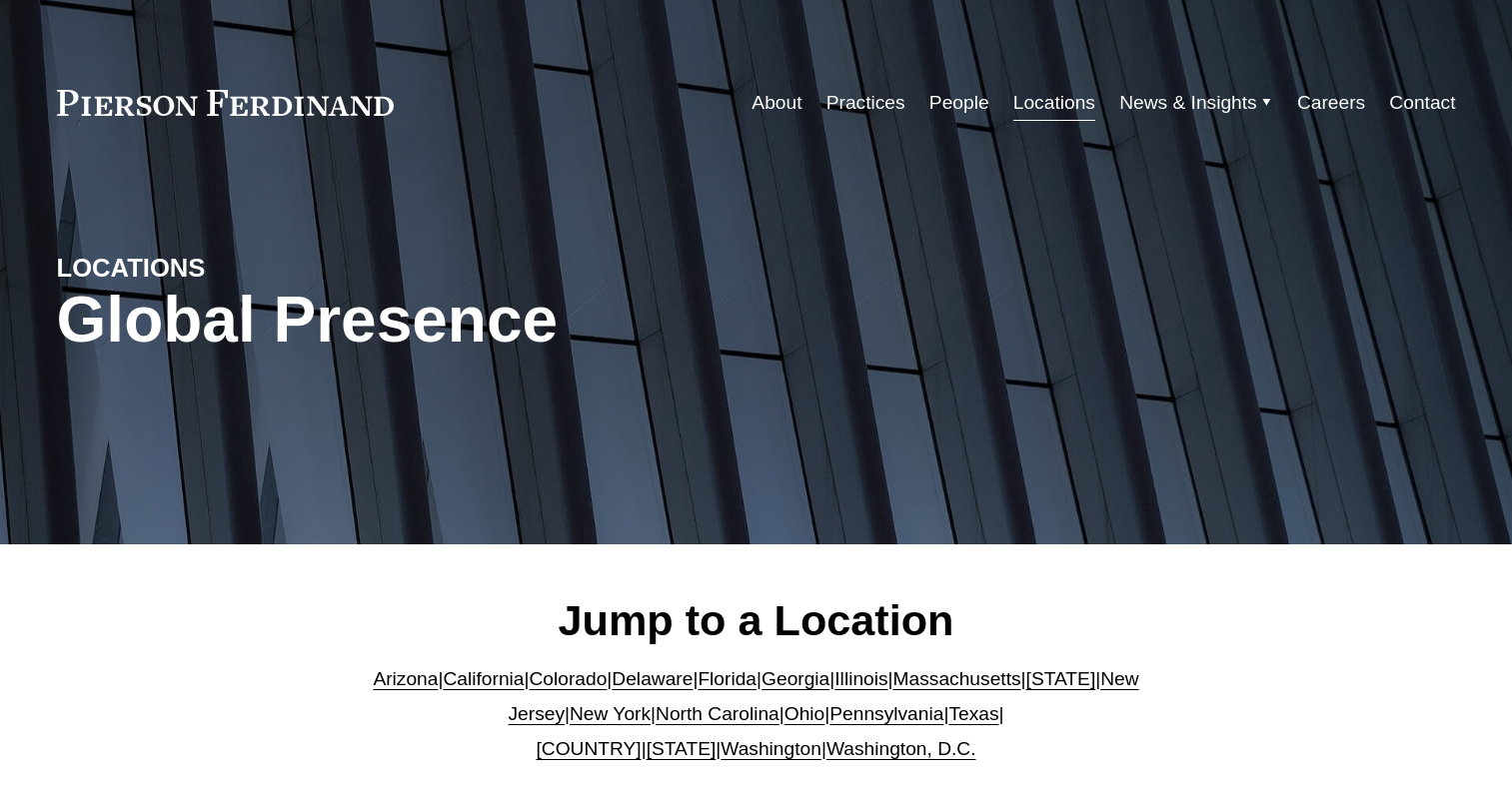 scroll, scrollTop: 0, scrollLeft: 0, axis: both 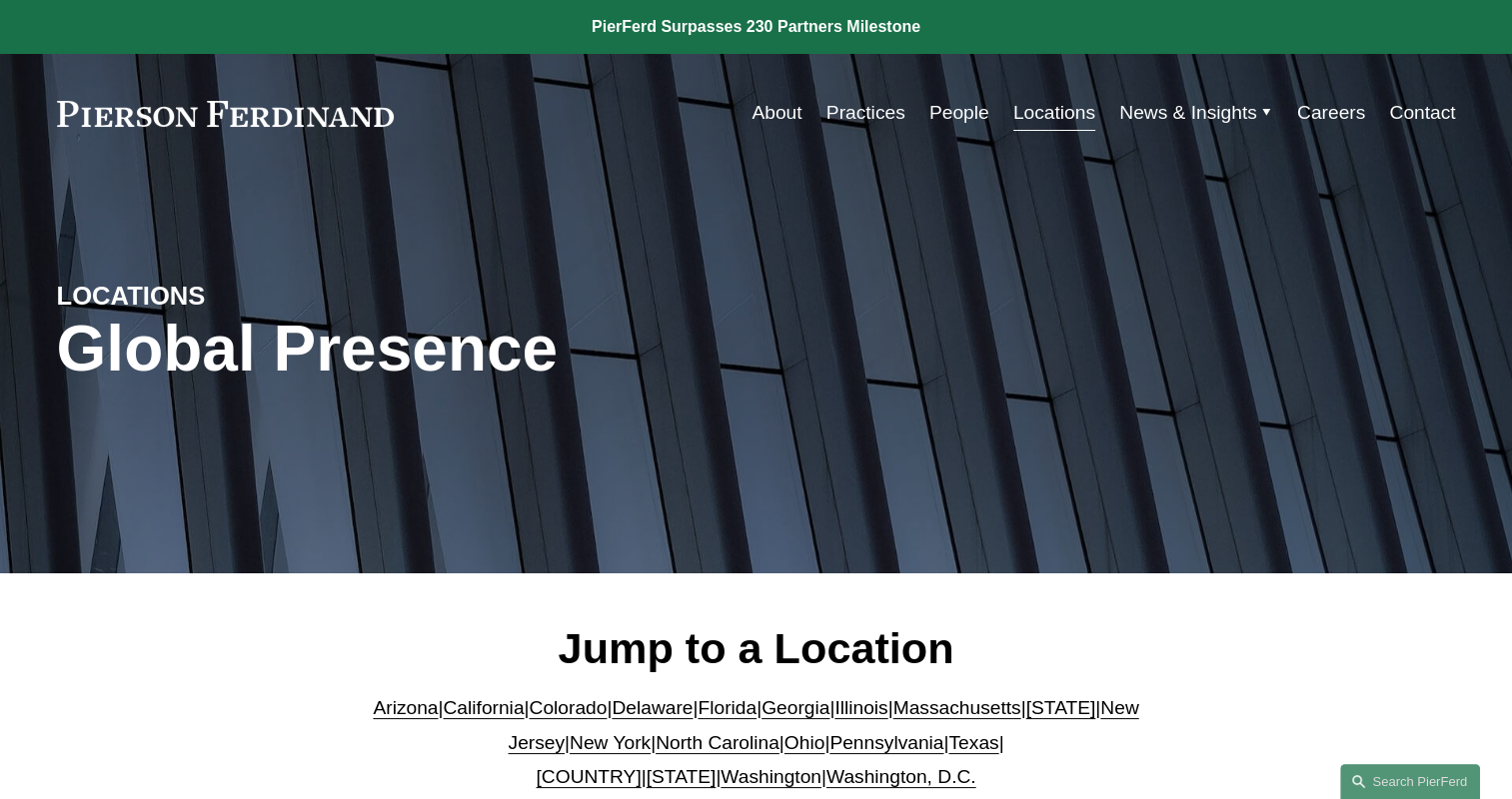 click on "About" at bounding box center (776, 113) 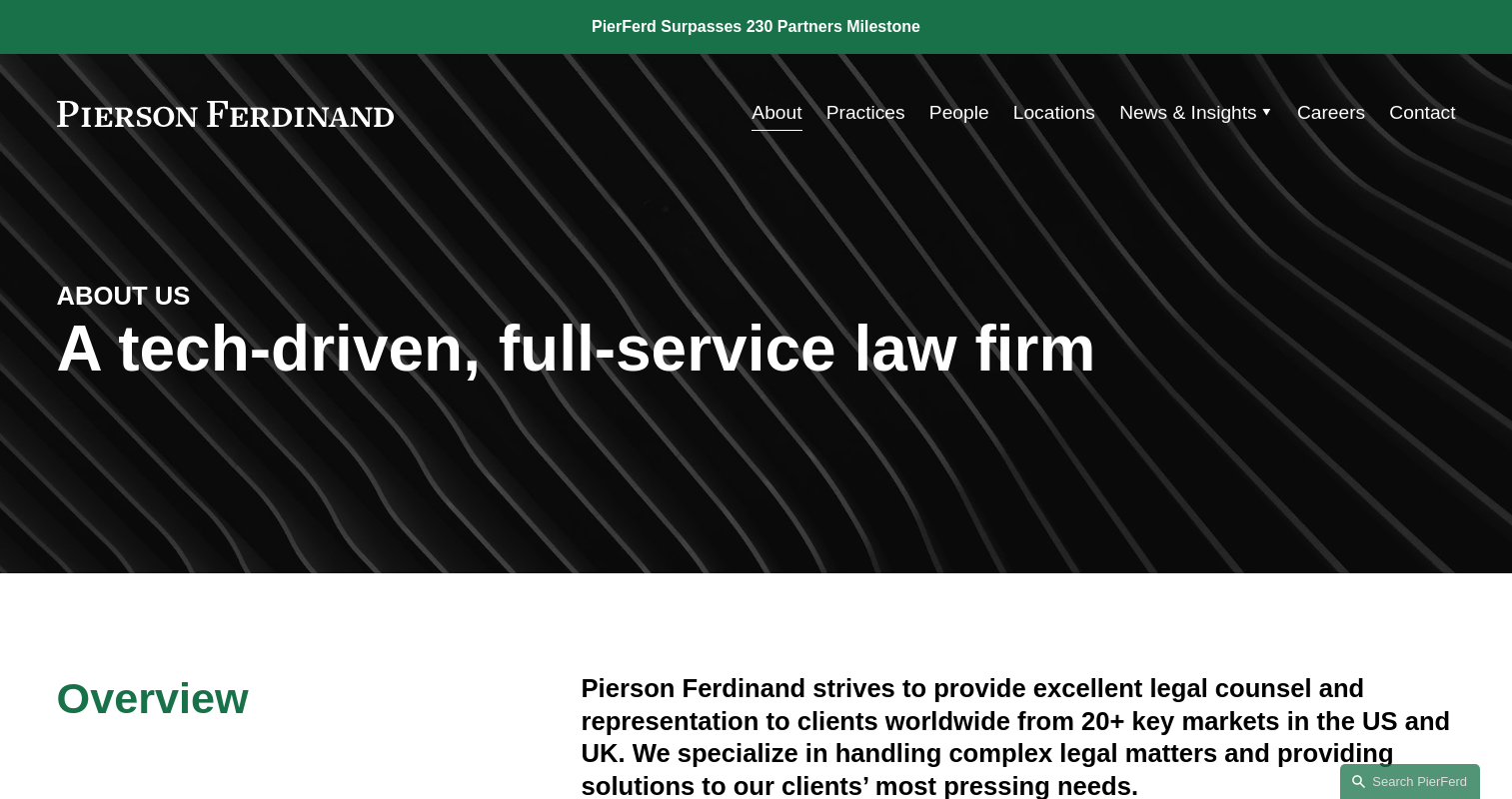 scroll, scrollTop: 0, scrollLeft: 0, axis: both 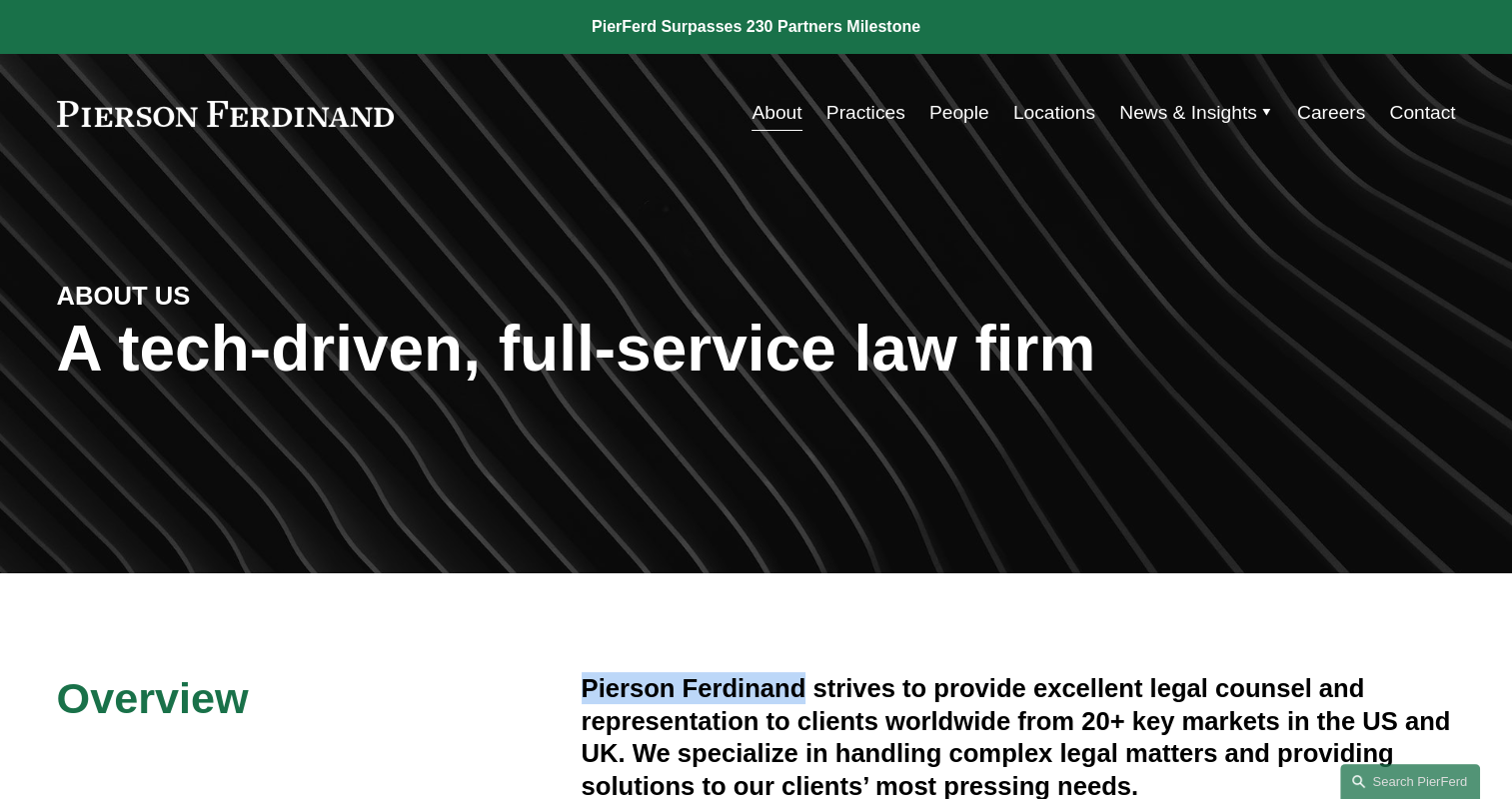 drag, startPoint x: 805, startPoint y: 690, endPoint x: 580, endPoint y: 691, distance: 225.00222 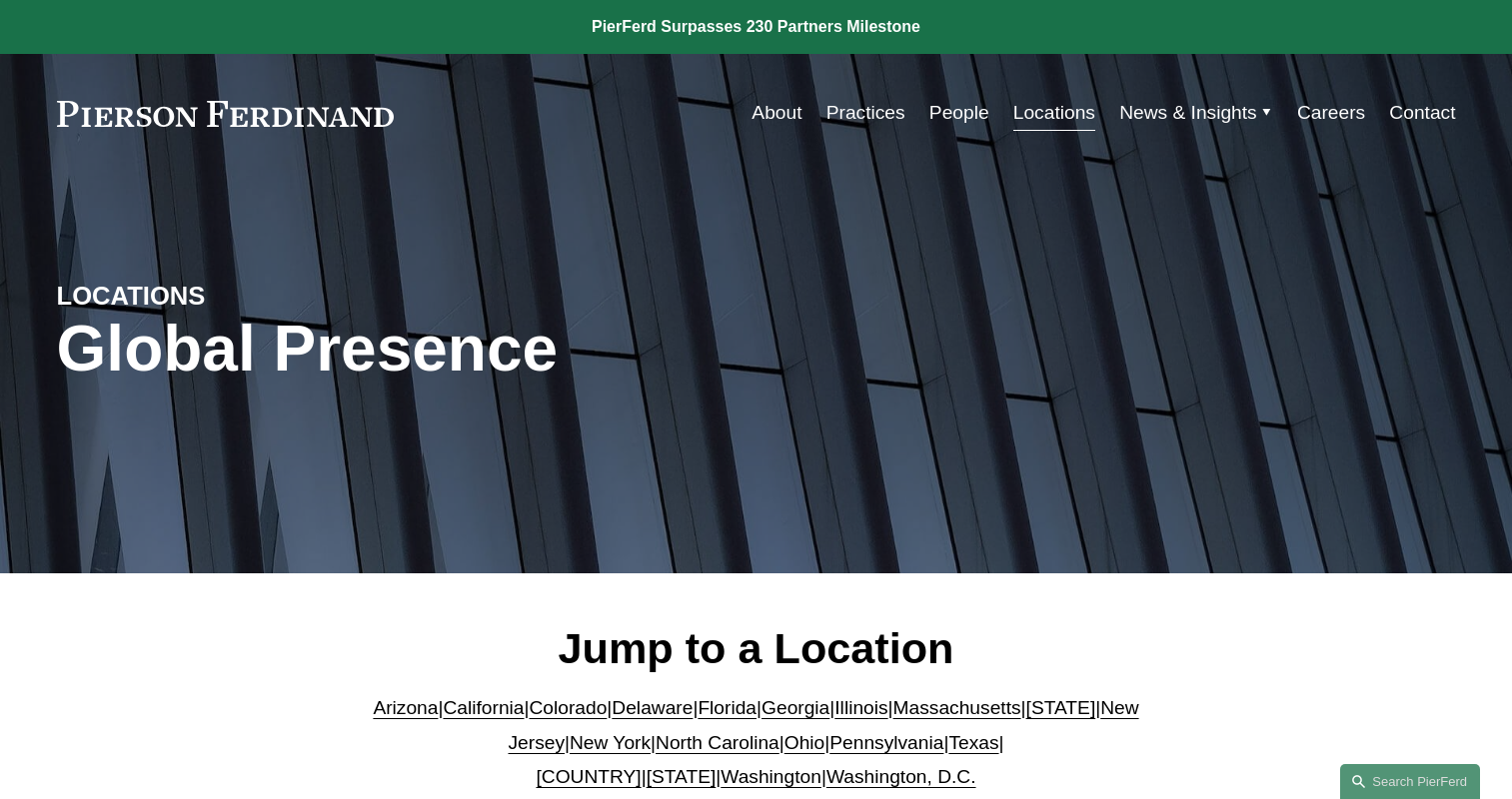 scroll, scrollTop: 0, scrollLeft: 0, axis: both 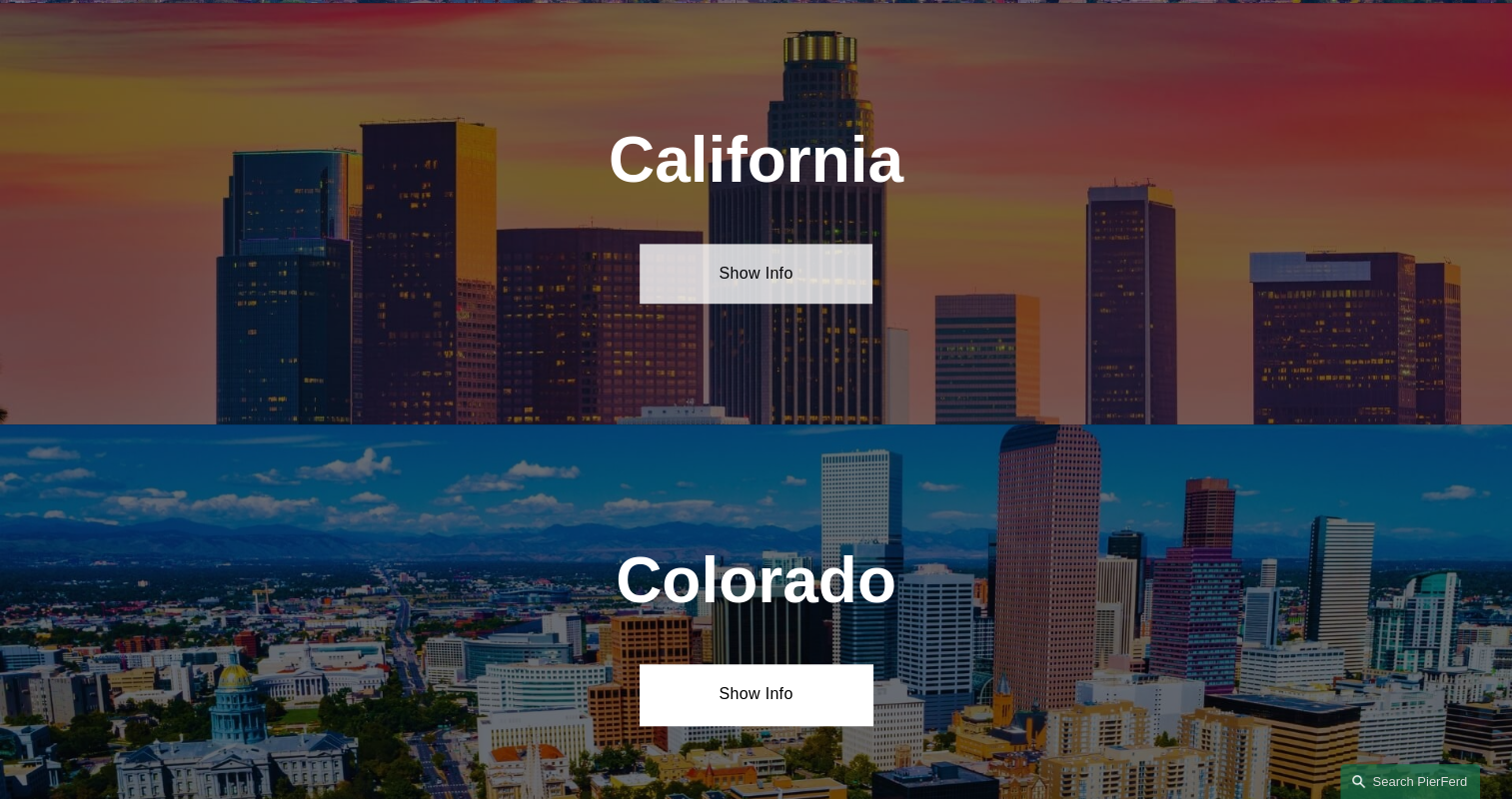 click on "Show Info" at bounding box center (756, 274) 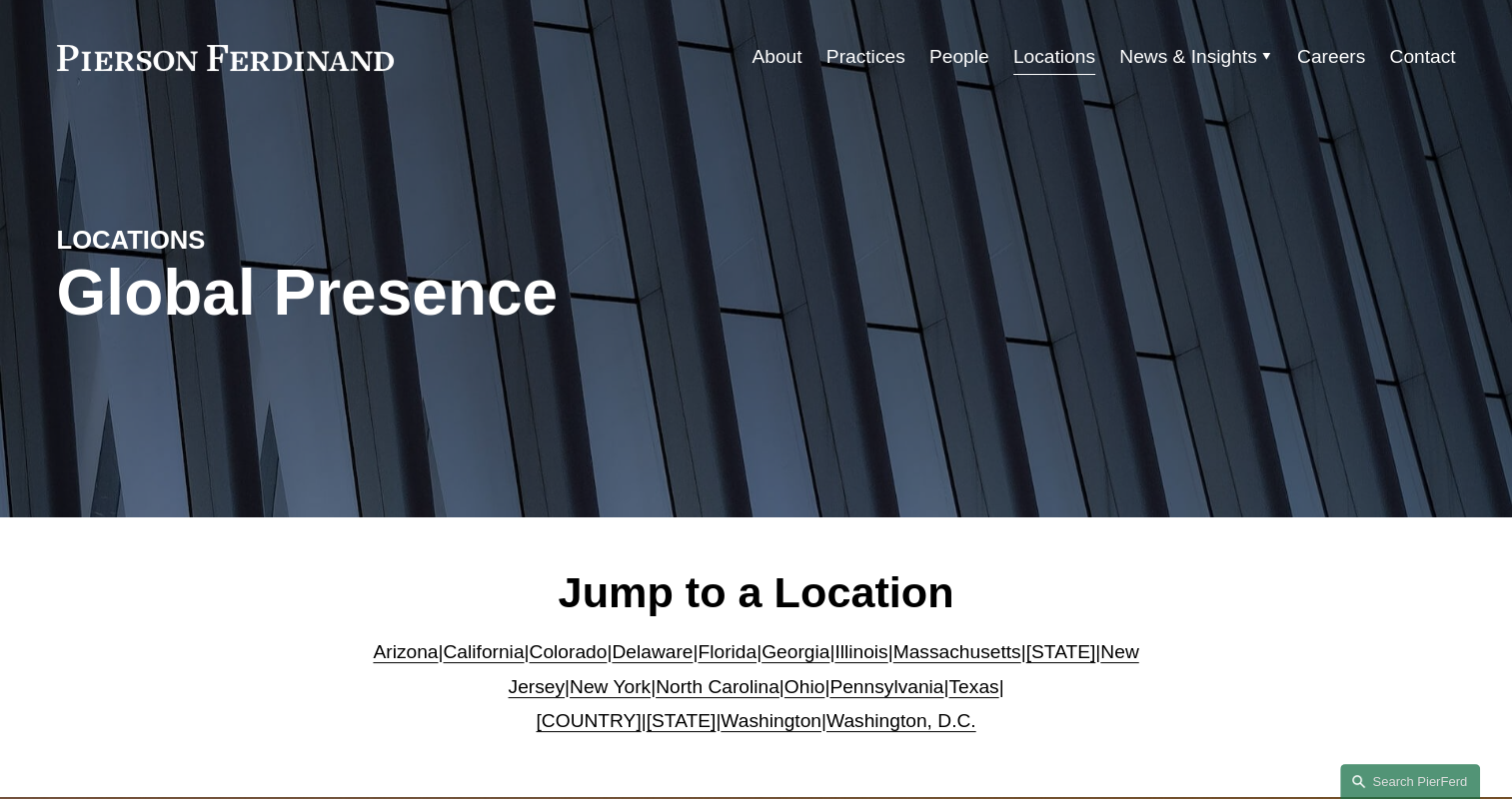 scroll, scrollTop: 0, scrollLeft: 0, axis: both 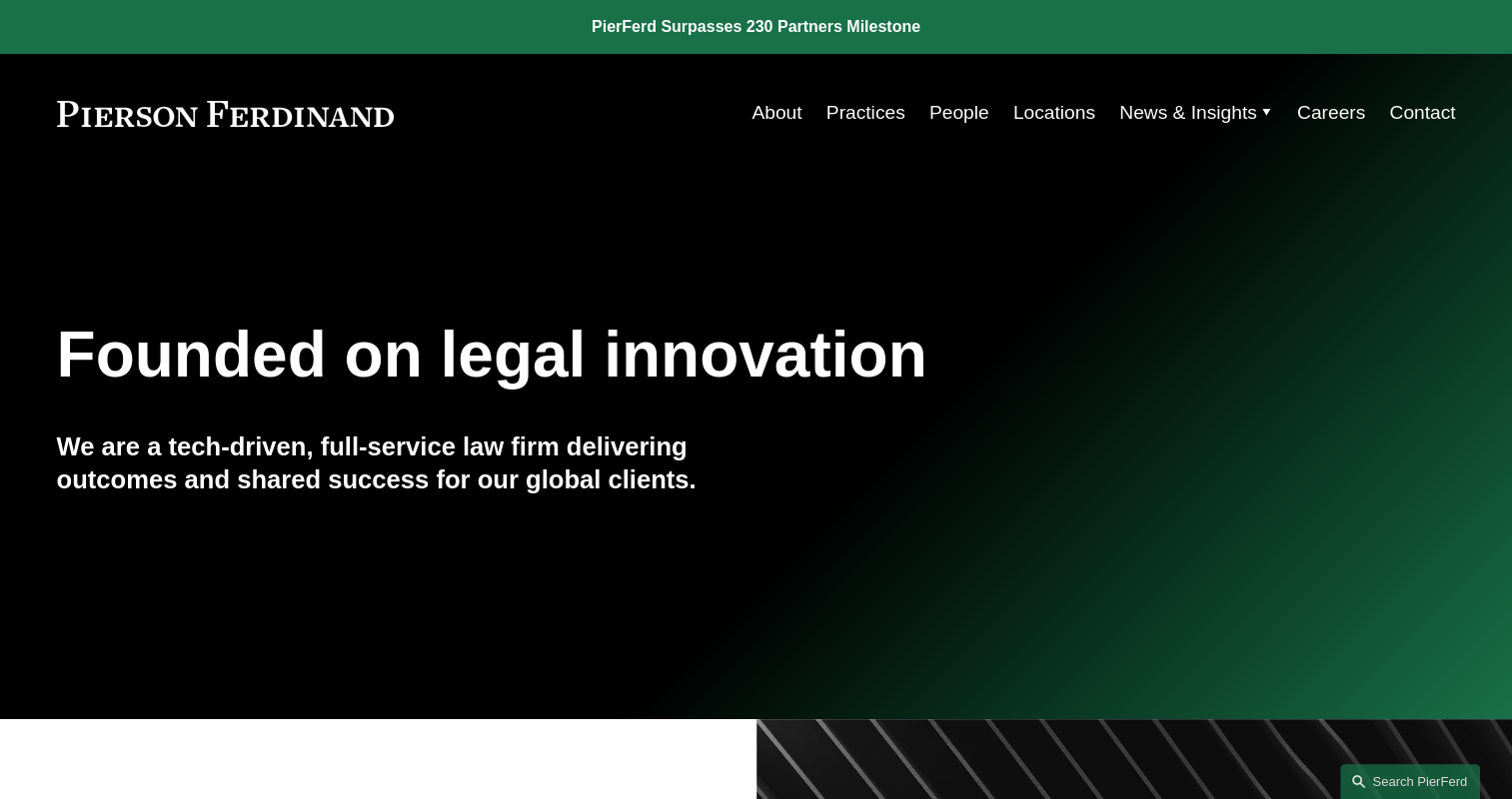 click on "Locations" at bounding box center [1054, 113] 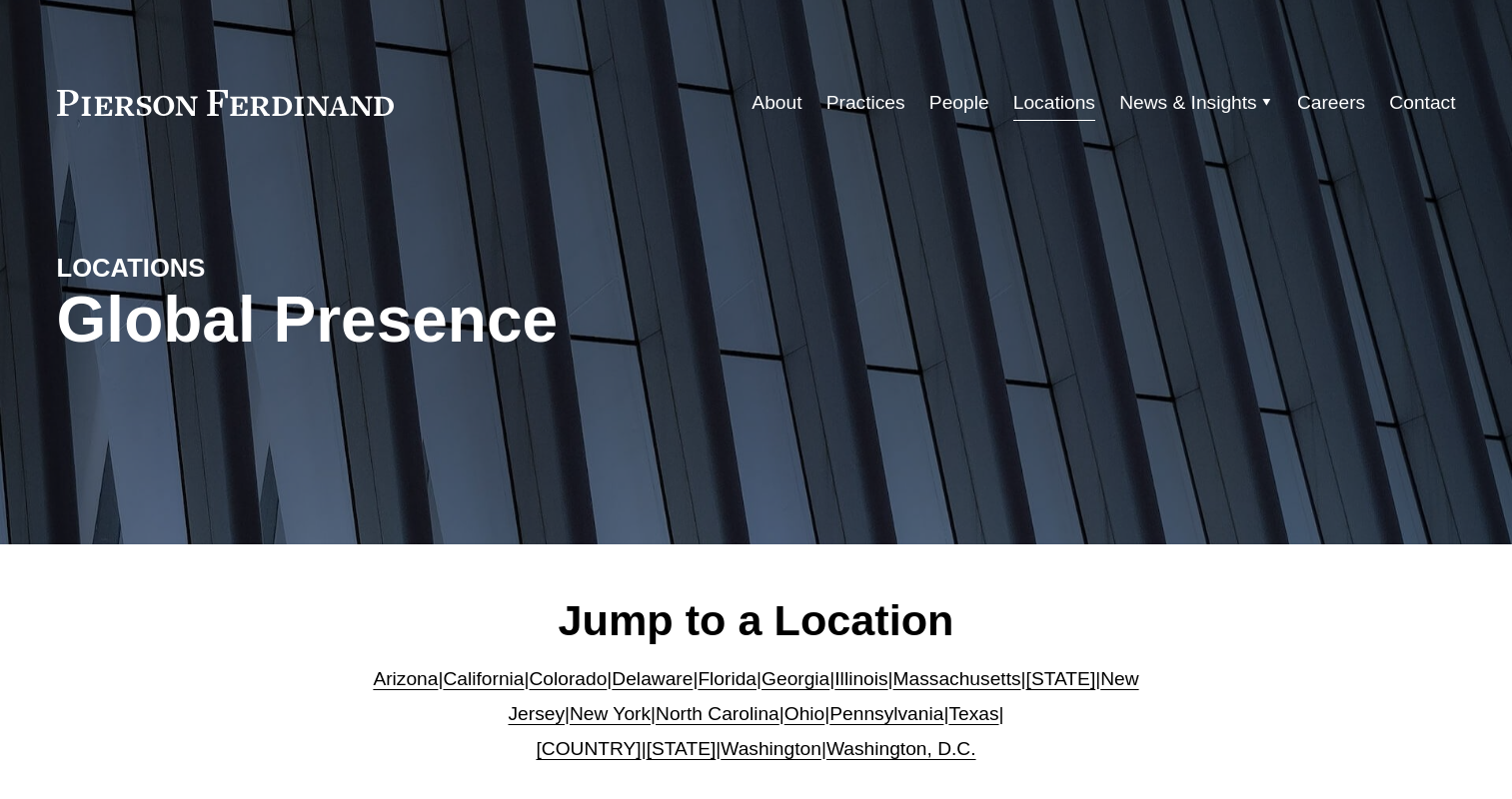 scroll, scrollTop: 0, scrollLeft: 0, axis: both 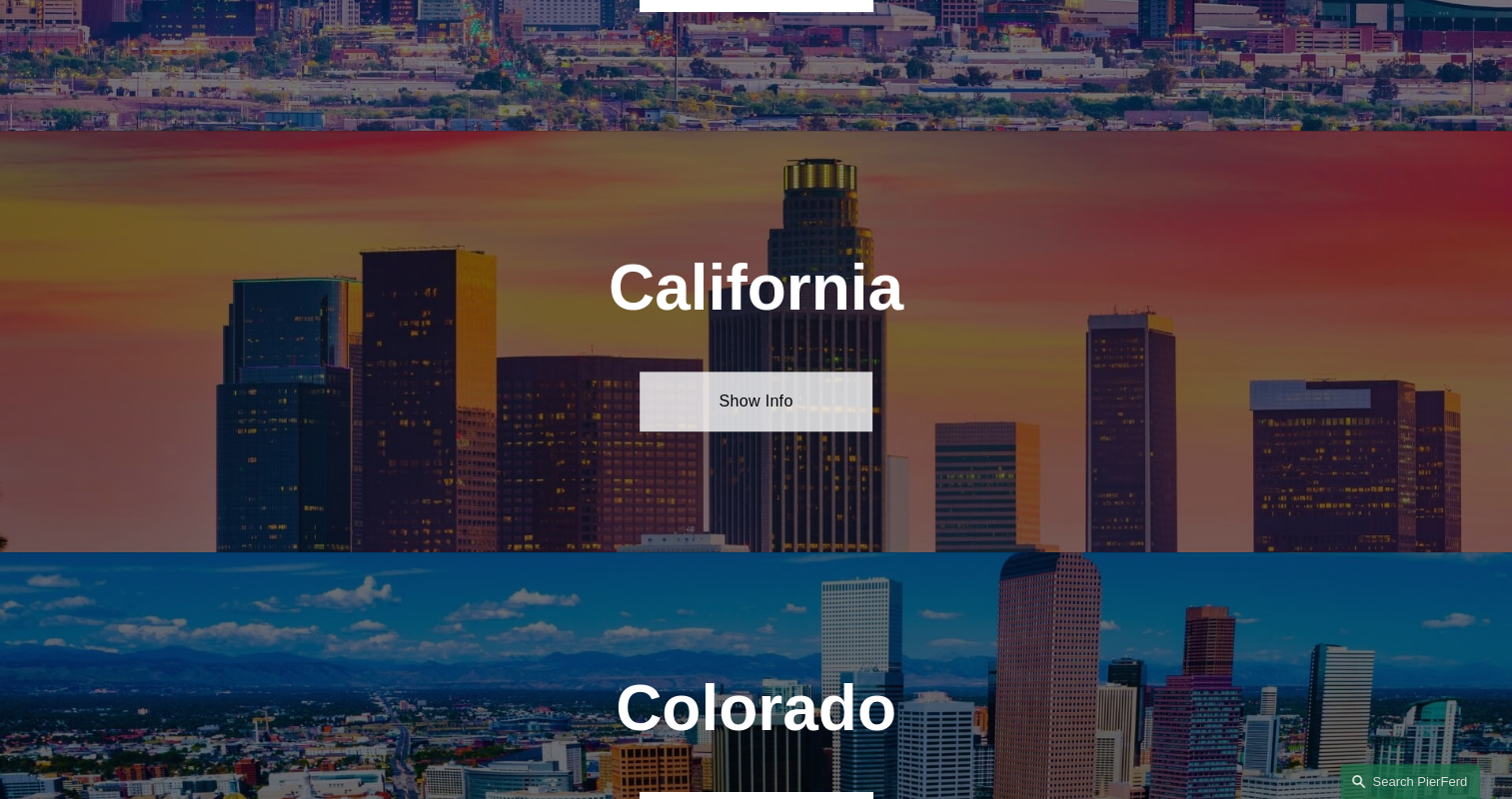 click on "Show Info" at bounding box center [756, 401] 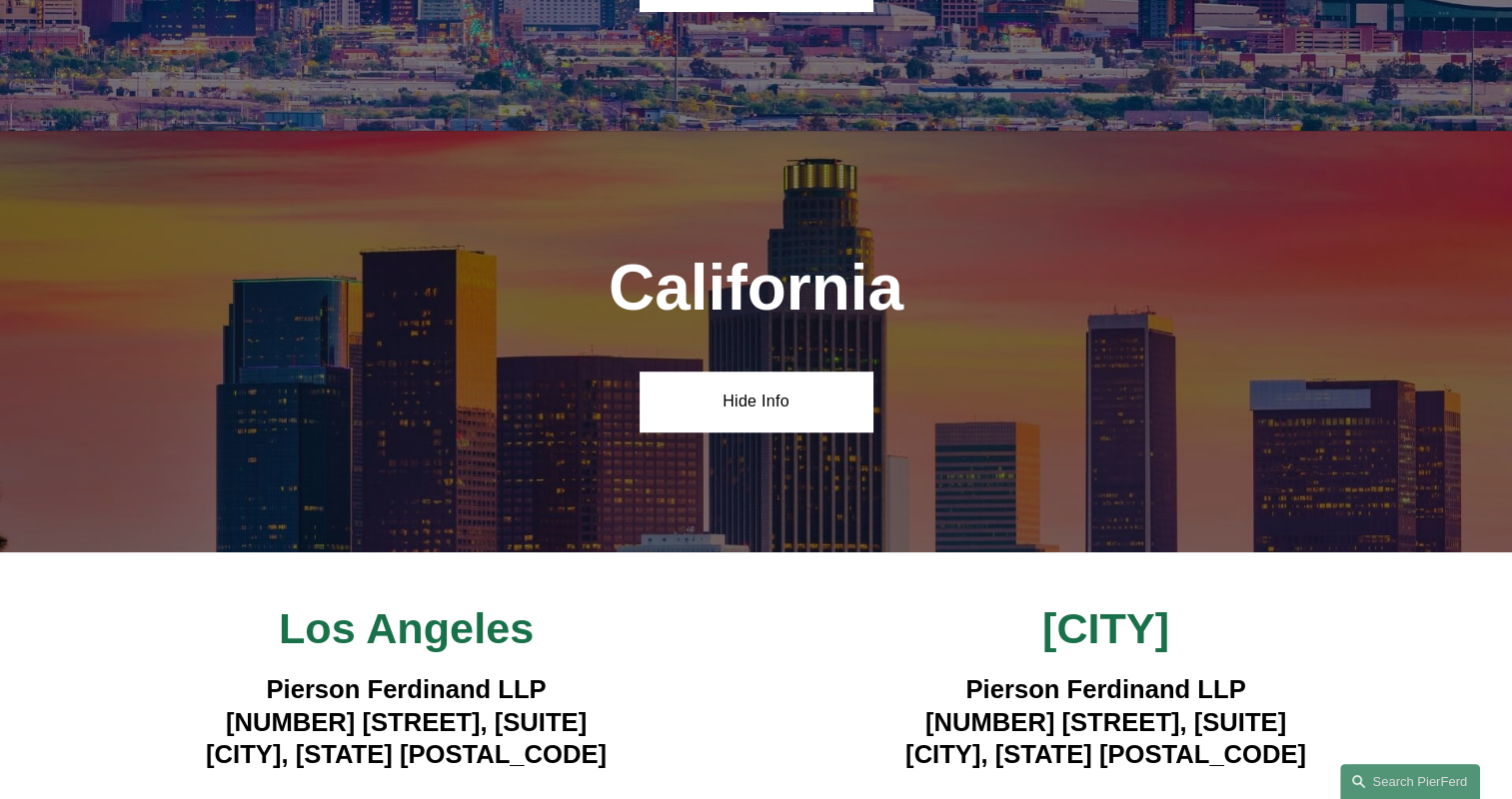 click on "California" at bounding box center (756, 288) 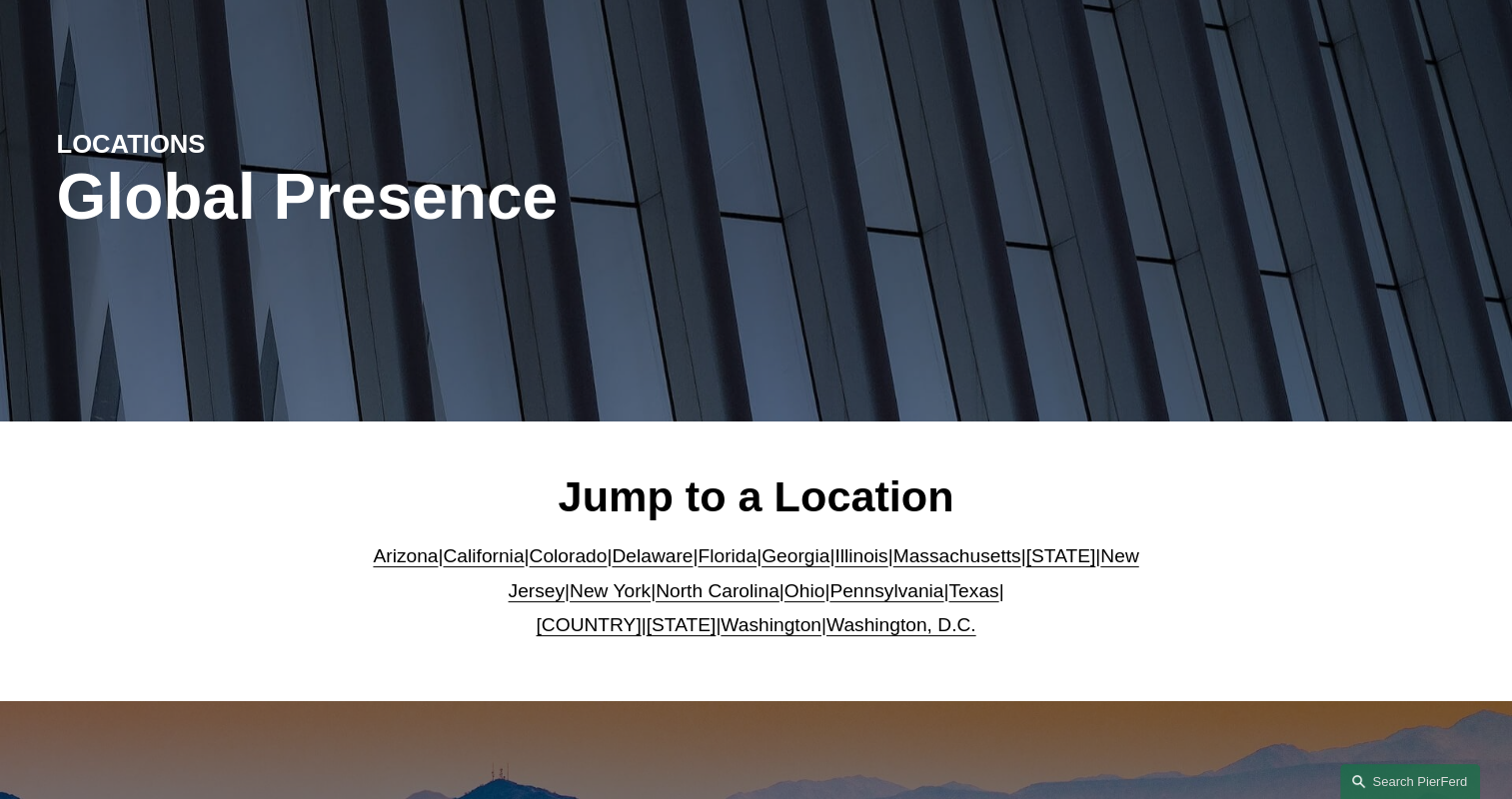 scroll, scrollTop: 0, scrollLeft: 0, axis: both 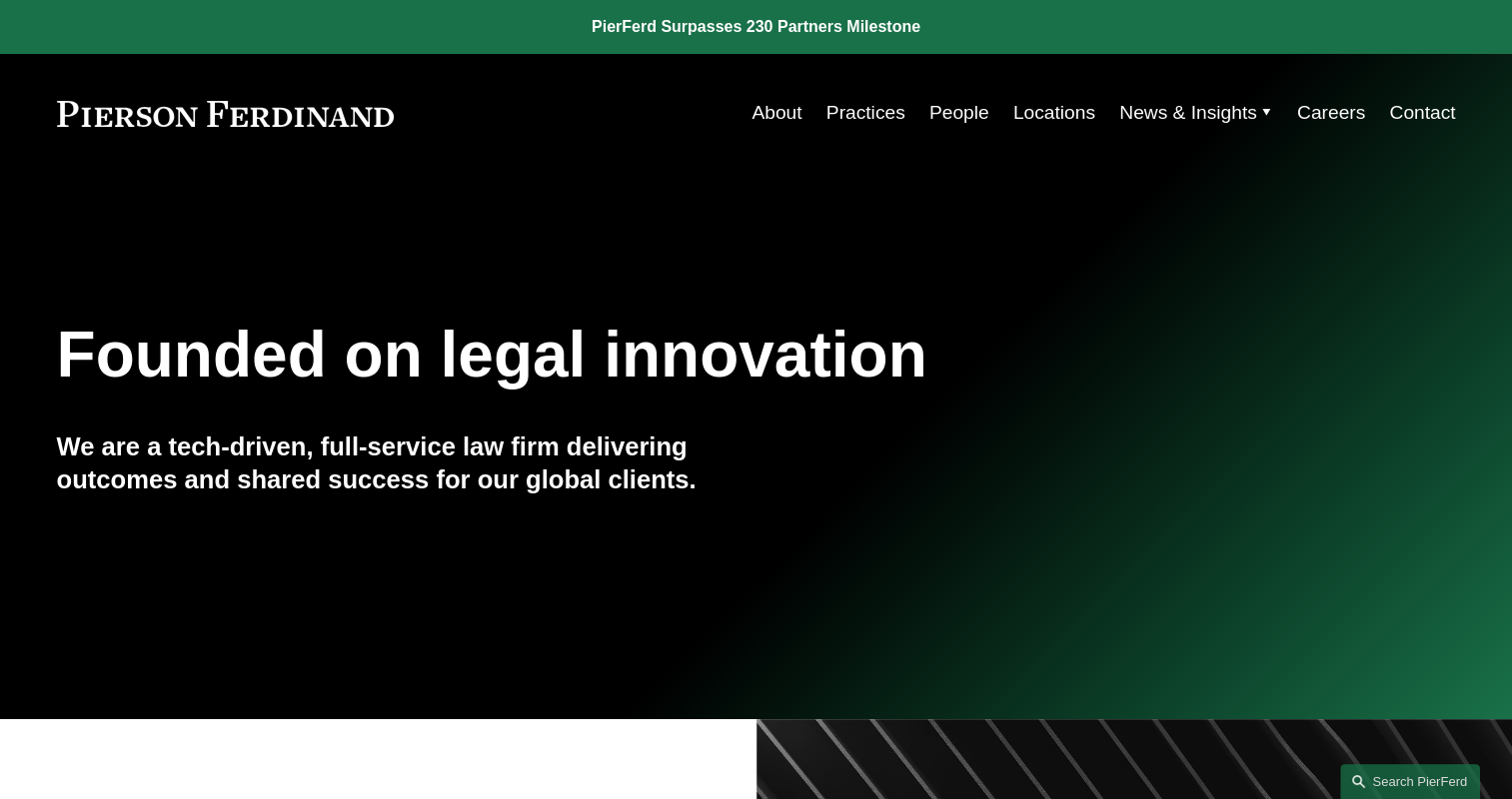 click on "Locations" at bounding box center (1054, 113) 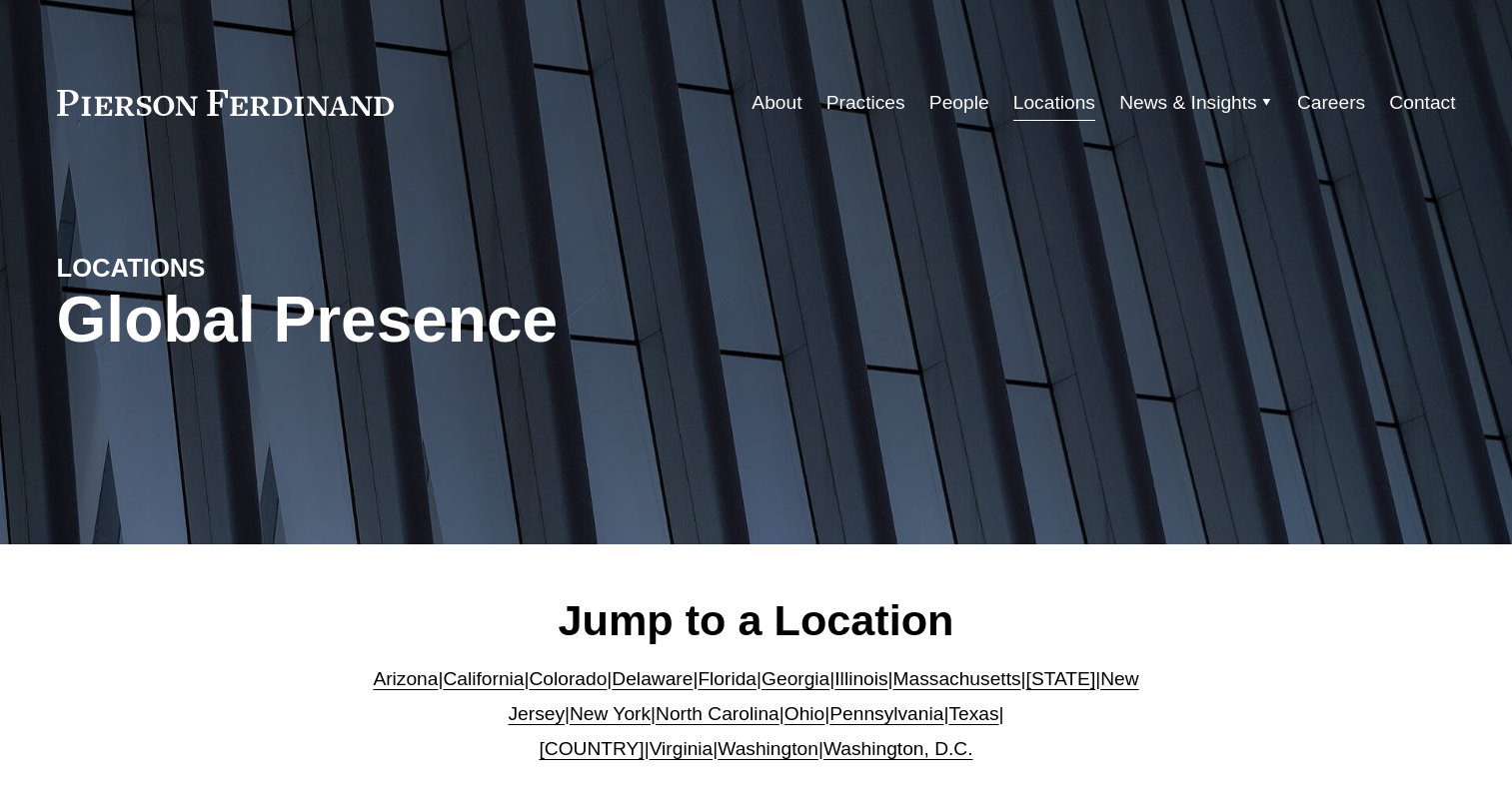 scroll, scrollTop: 0, scrollLeft: 0, axis: both 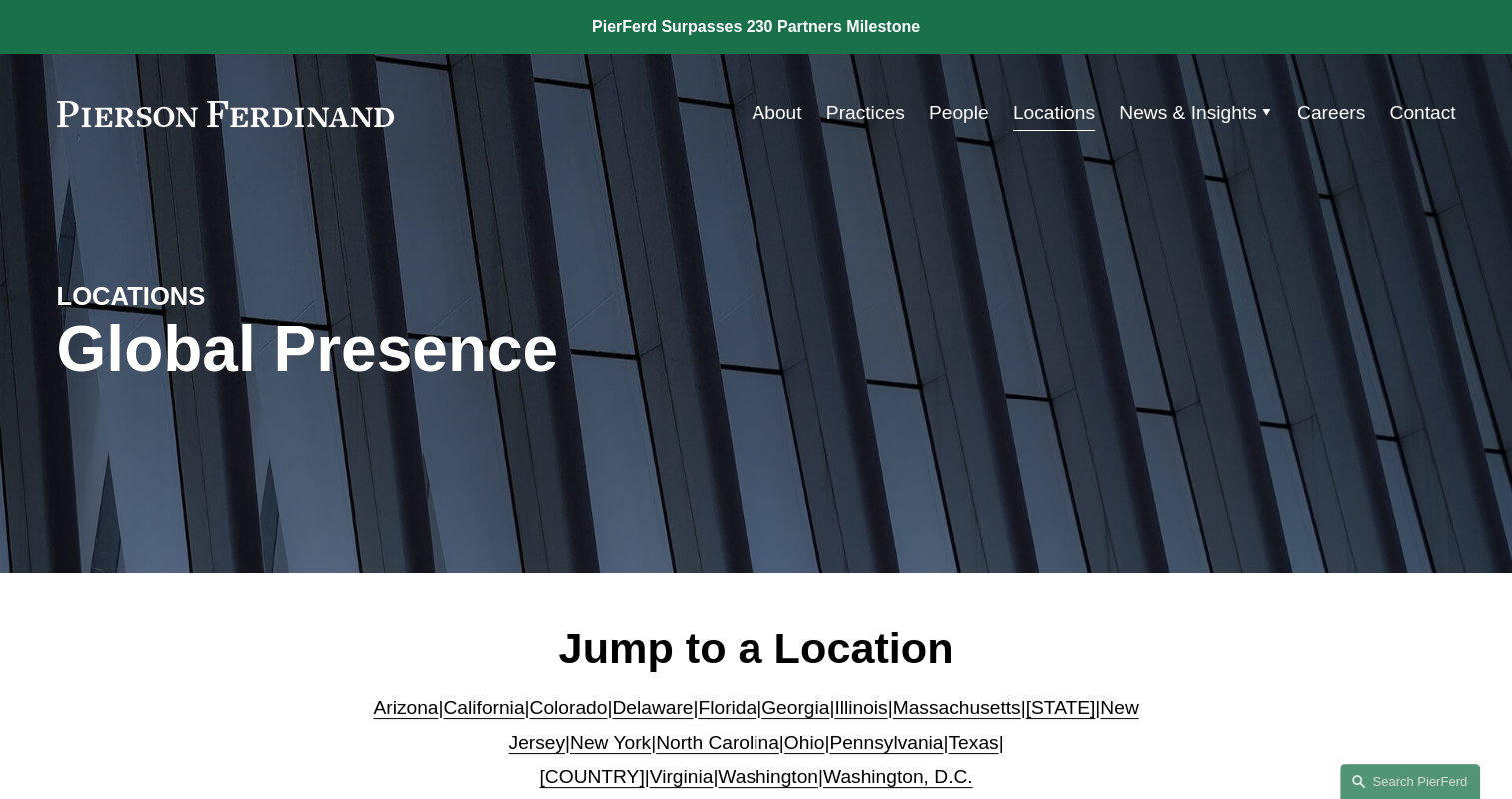 click on "California" at bounding box center [483, 707] 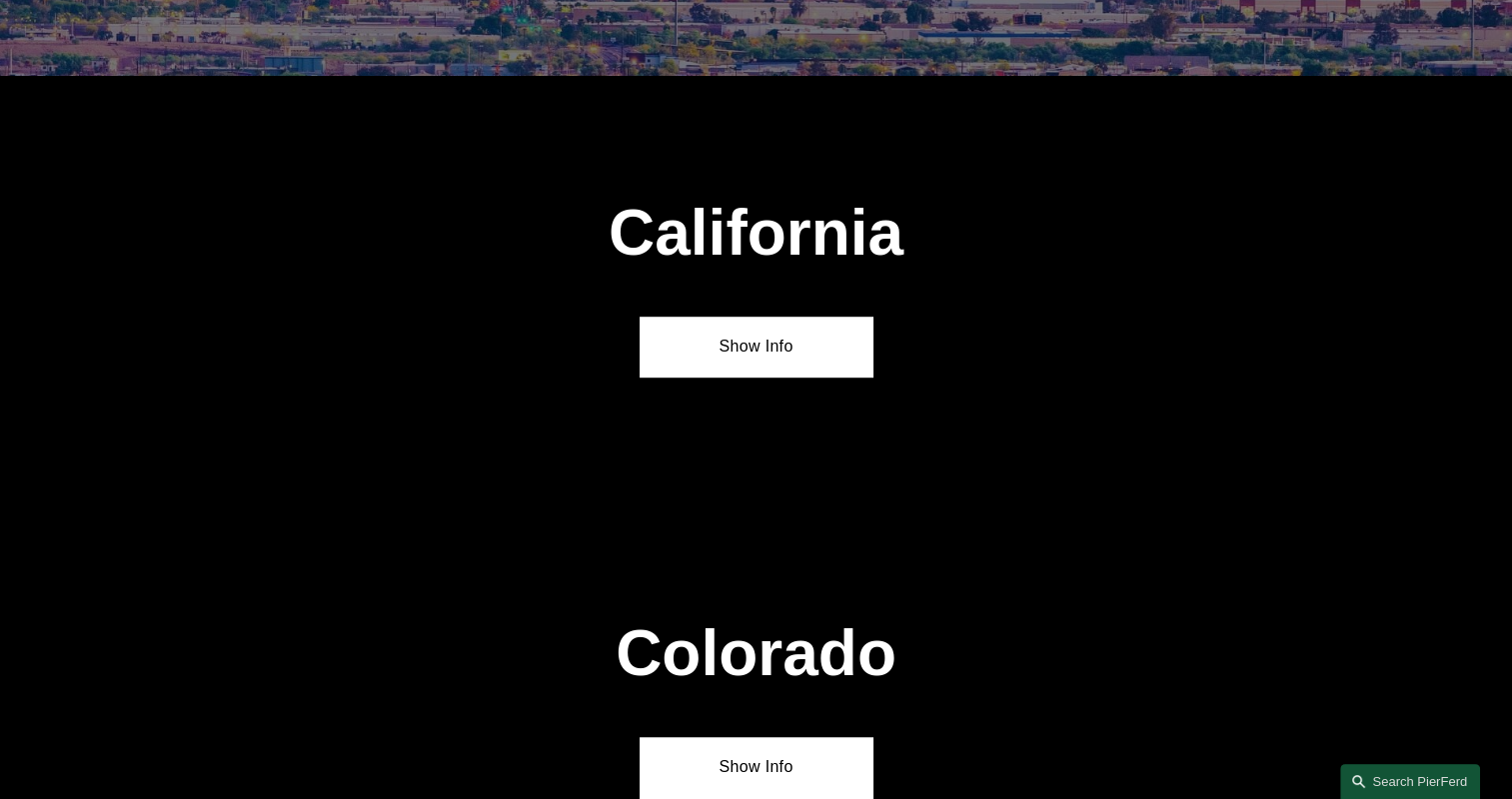 scroll, scrollTop: 1275, scrollLeft: 0, axis: vertical 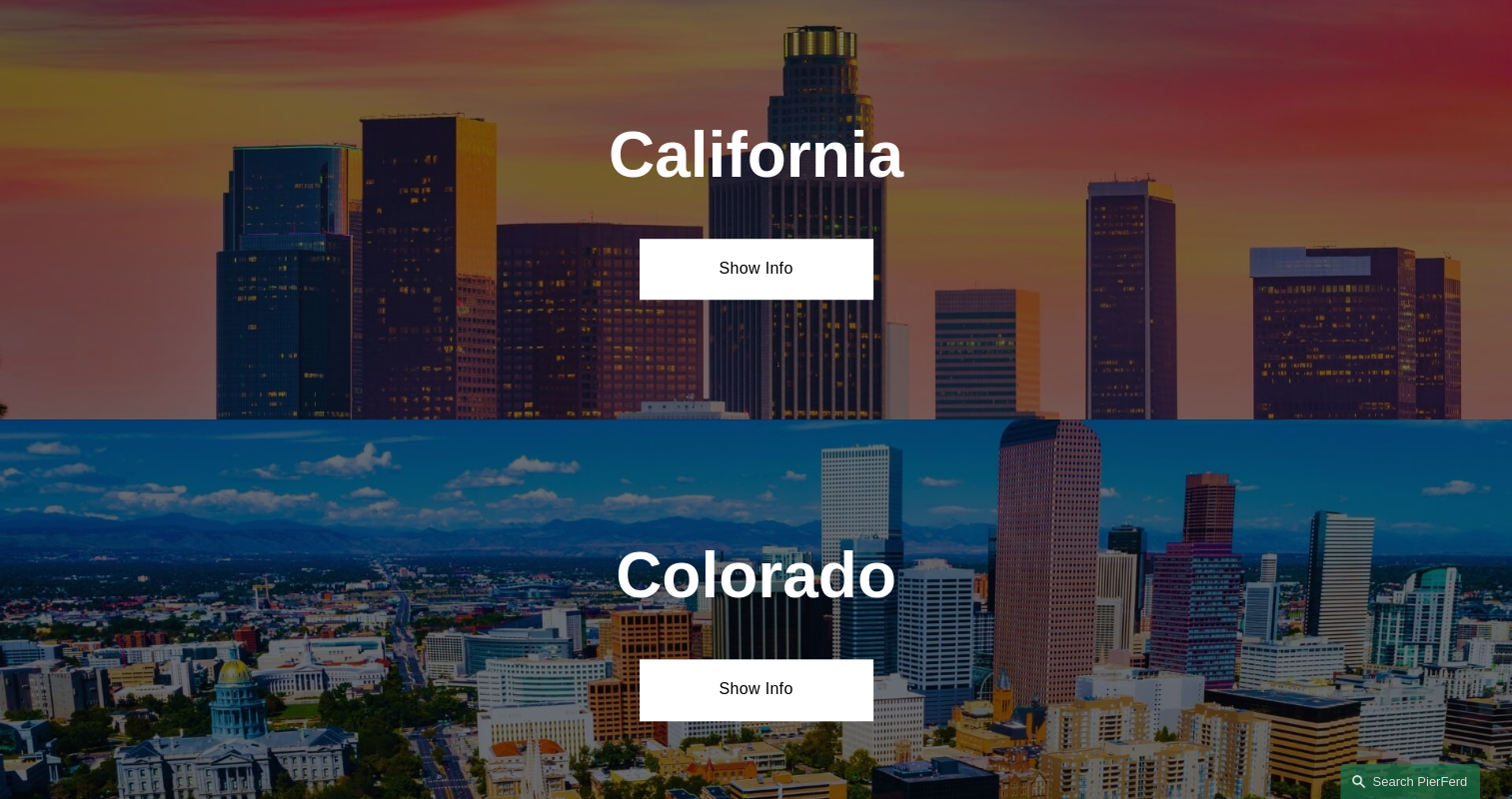 click on "California" at bounding box center (756, 155) 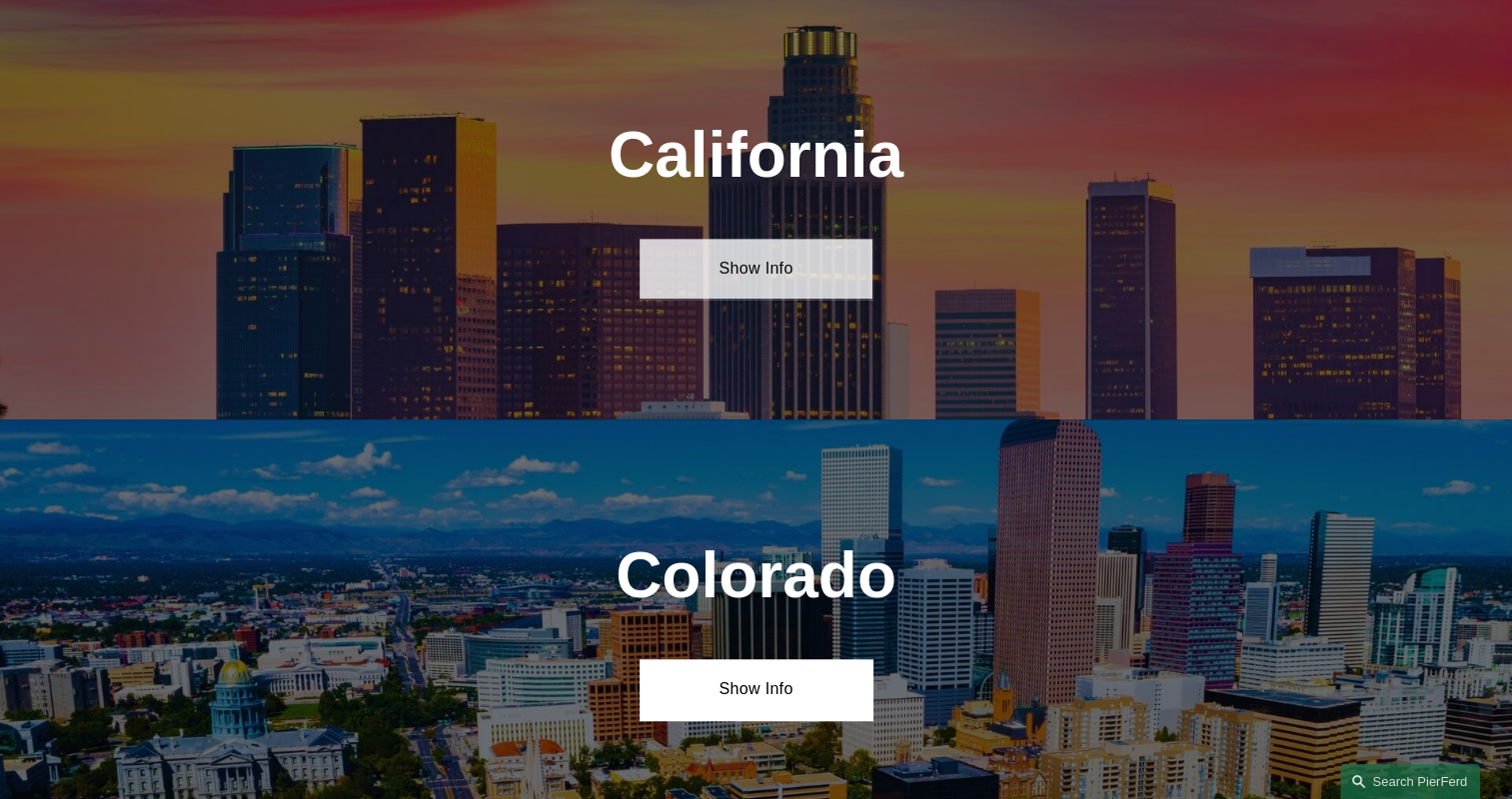 click on "Show Info" at bounding box center (756, 269) 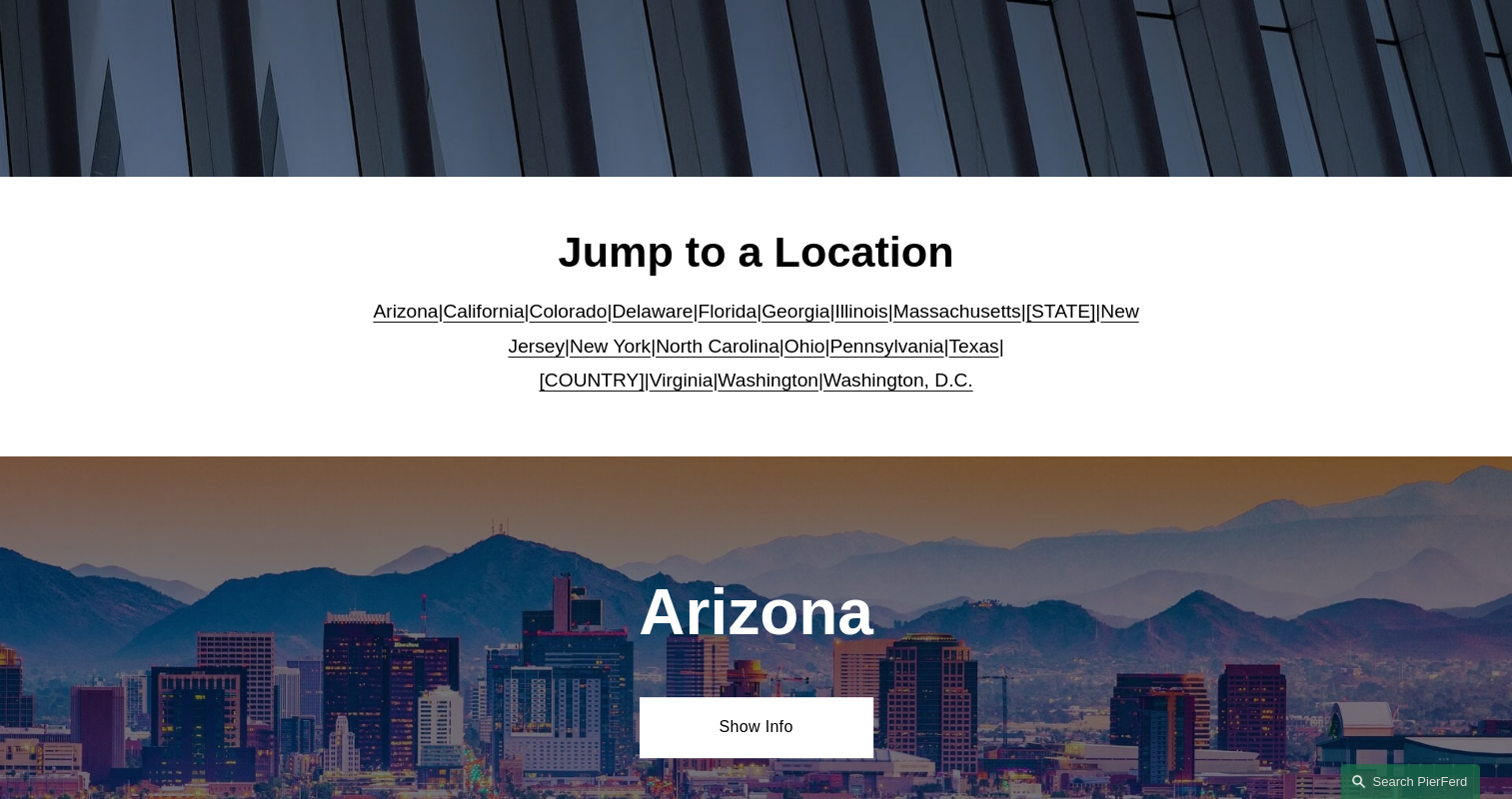 scroll, scrollTop: 0, scrollLeft: 0, axis: both 